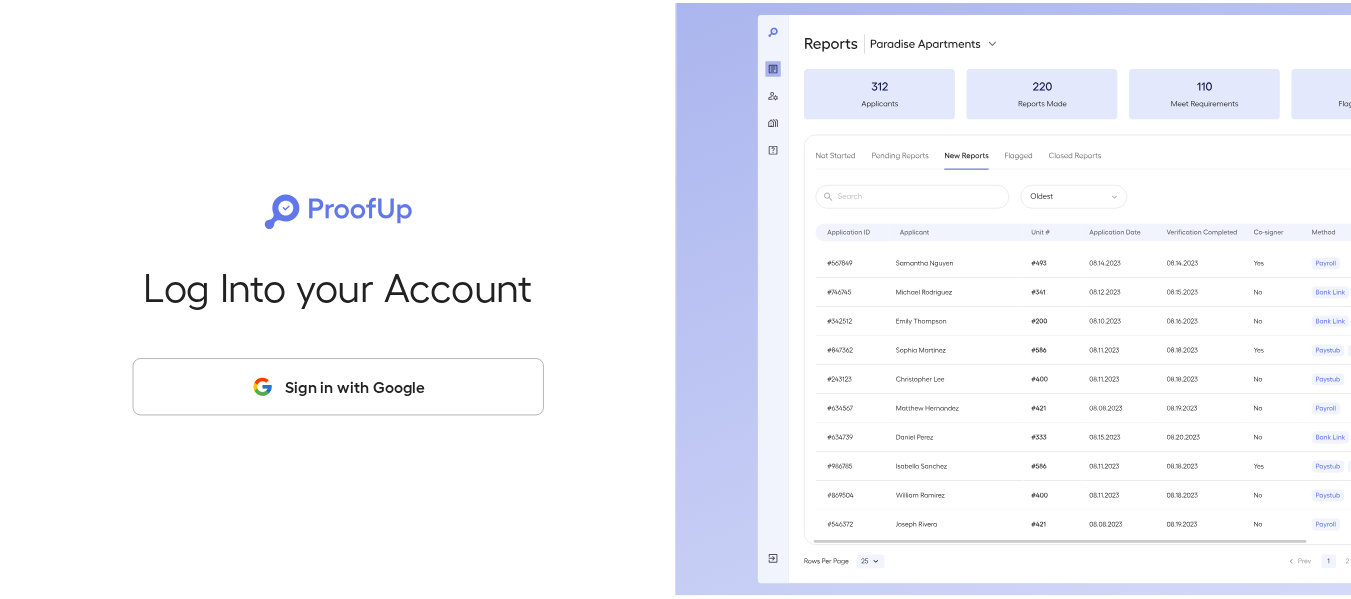 scroll, scrollTop: 0, scrollLeft: 0, axis: both 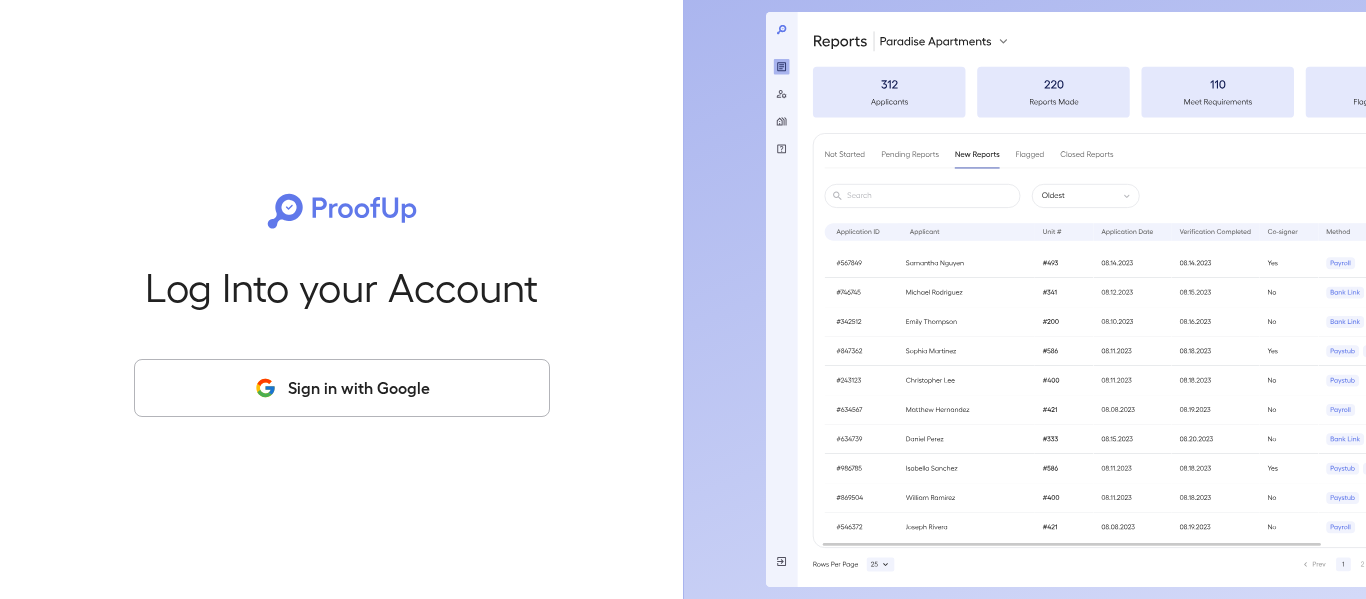 click on "Sign in with Google" at bounding box center (342, 388) 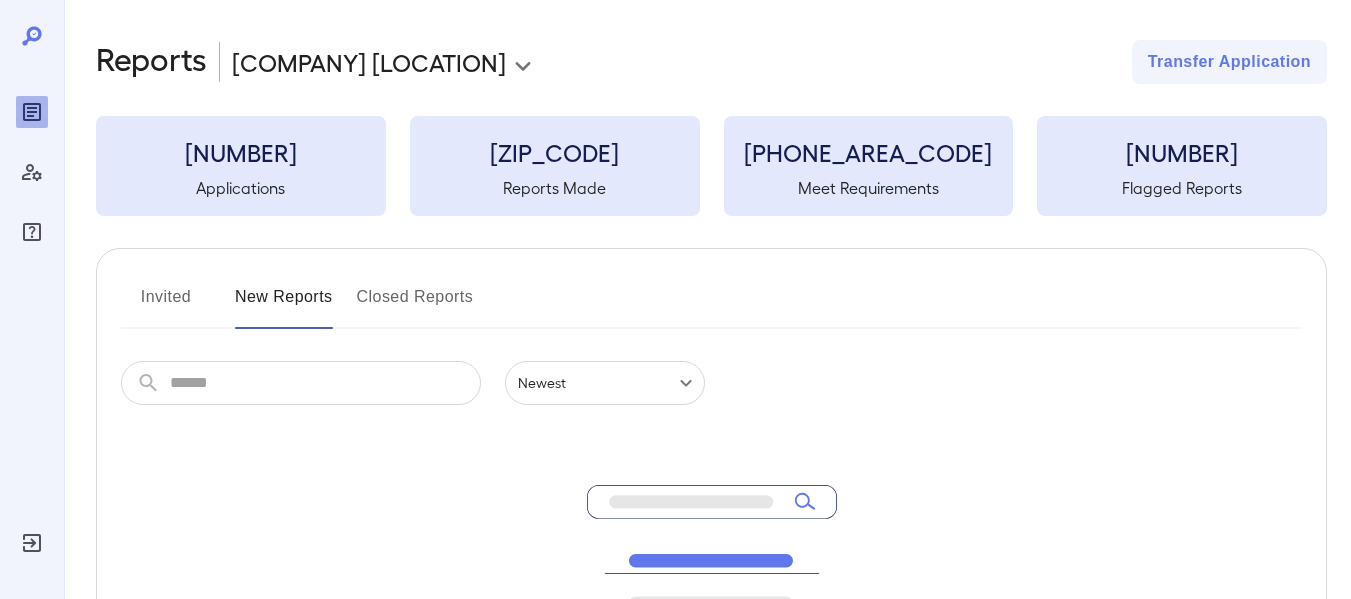 click on "Invited" at bounding box center (166, 305) 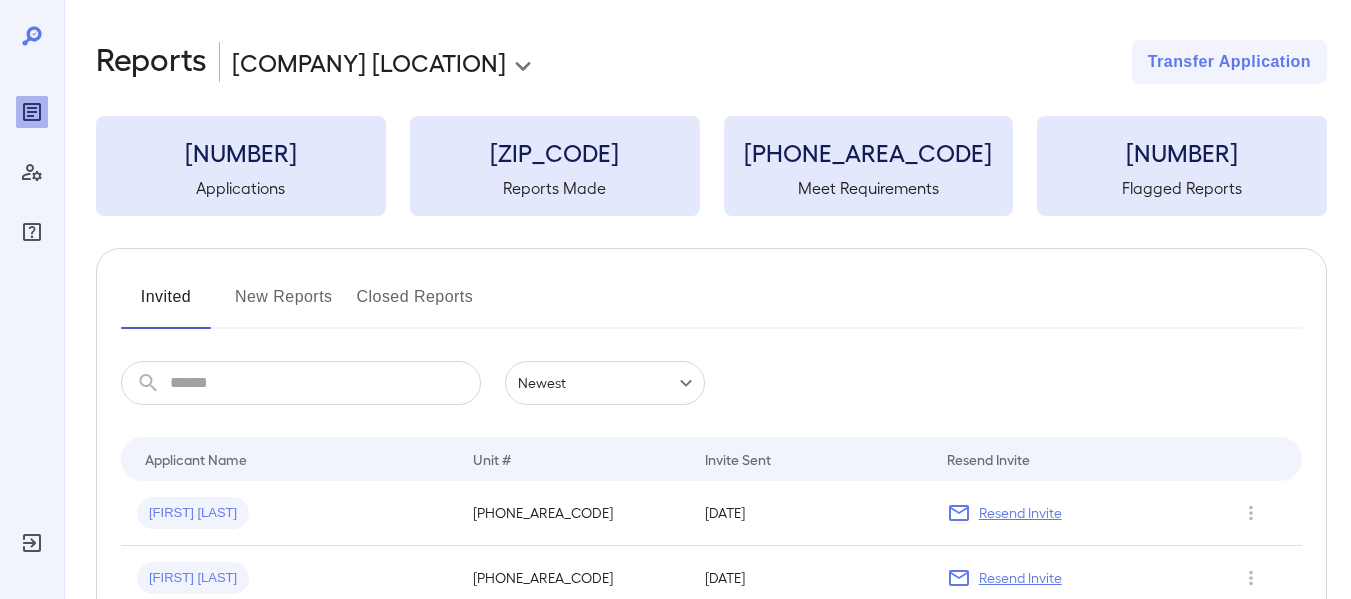 click on "New Reports" at bounding box center (284, 305) 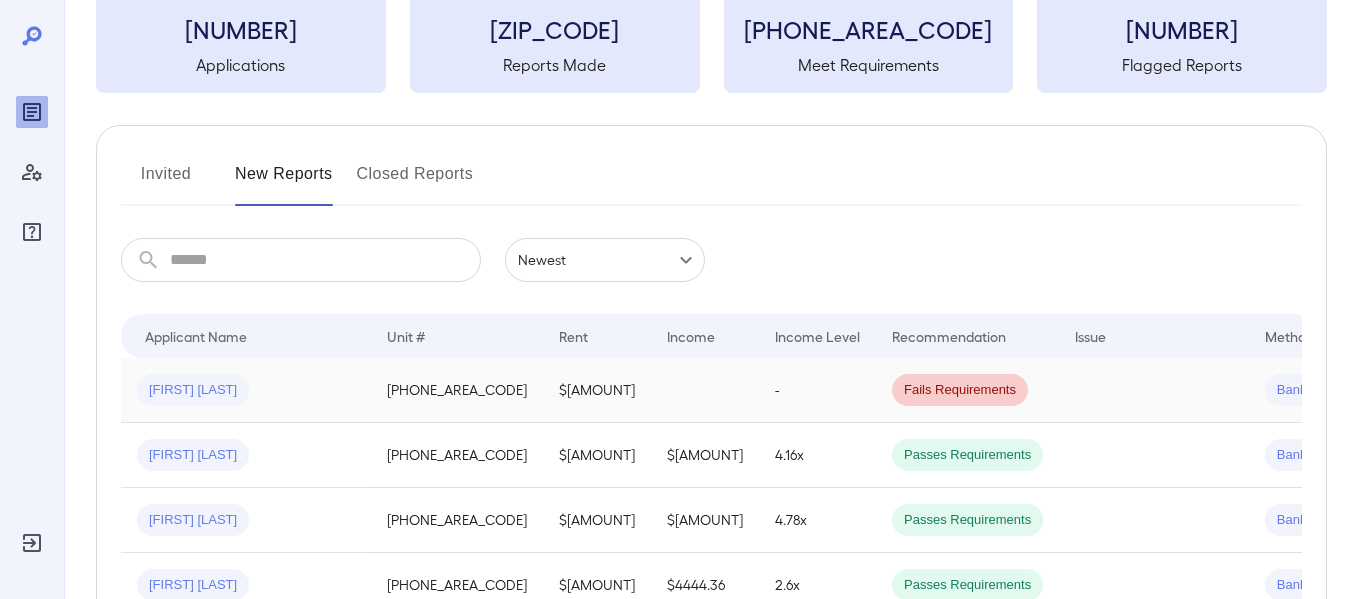 scroll, scrollTop: 156, scrollLeft: 0, axis: vertical 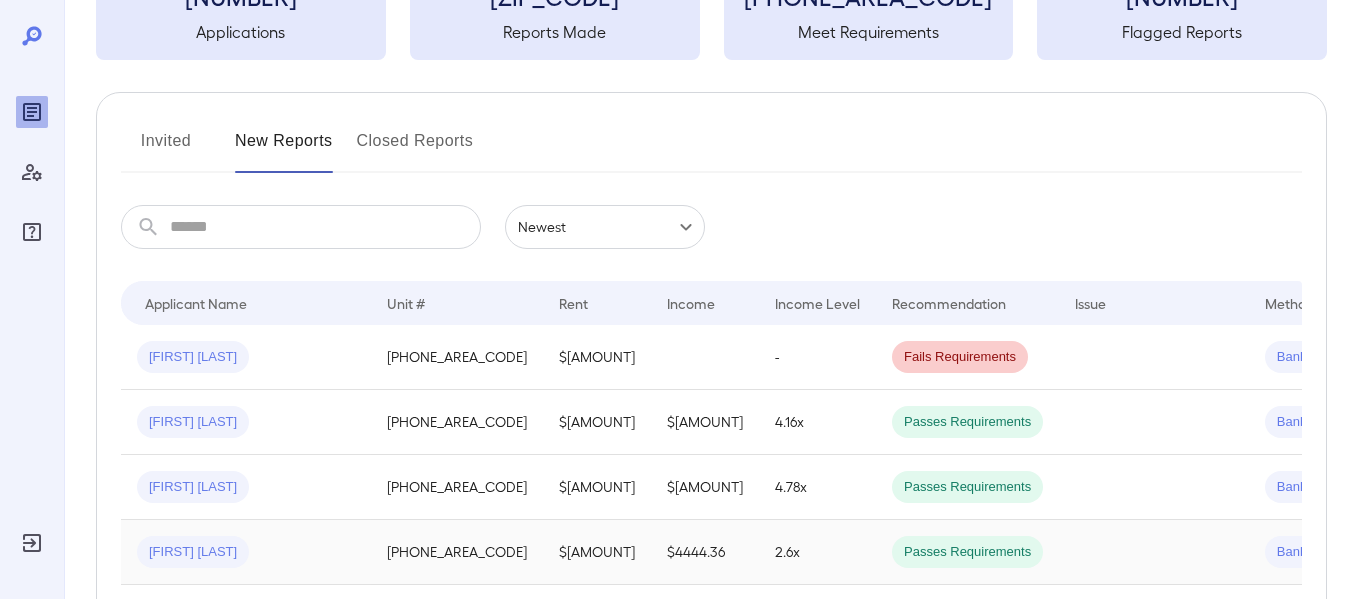 click on "[FIRST] [LAST]" at bounding box center (193, 552) 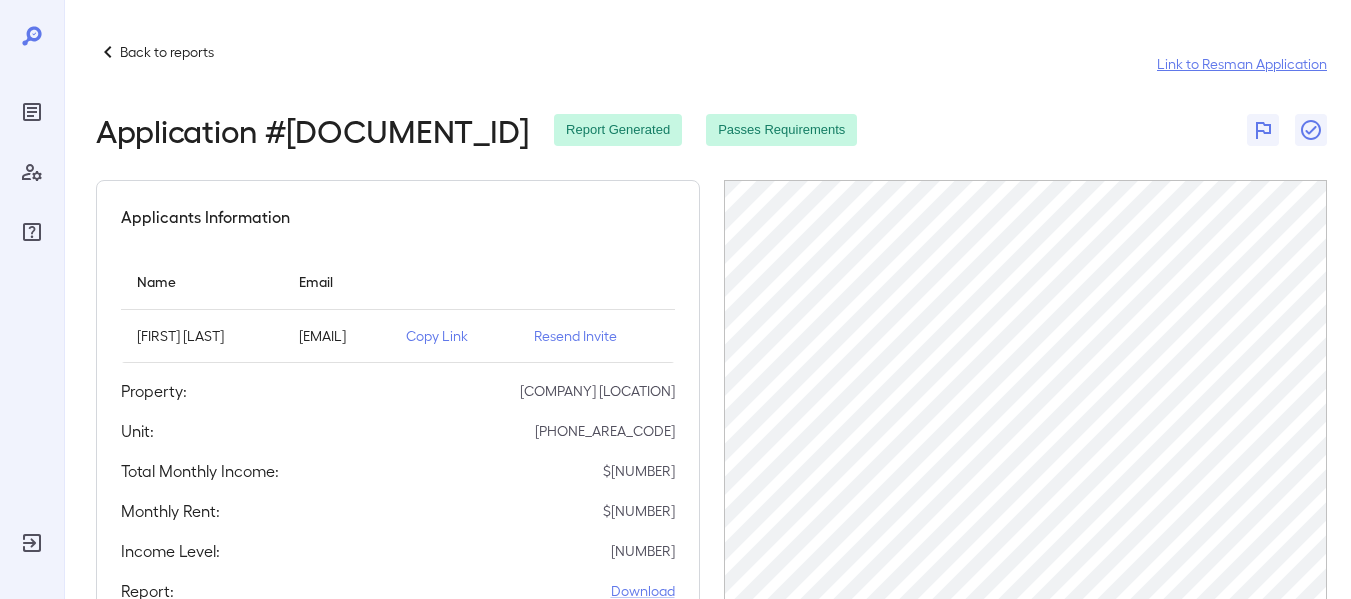 click on "Link to Resman Application" at bounding box center [1242, 64] 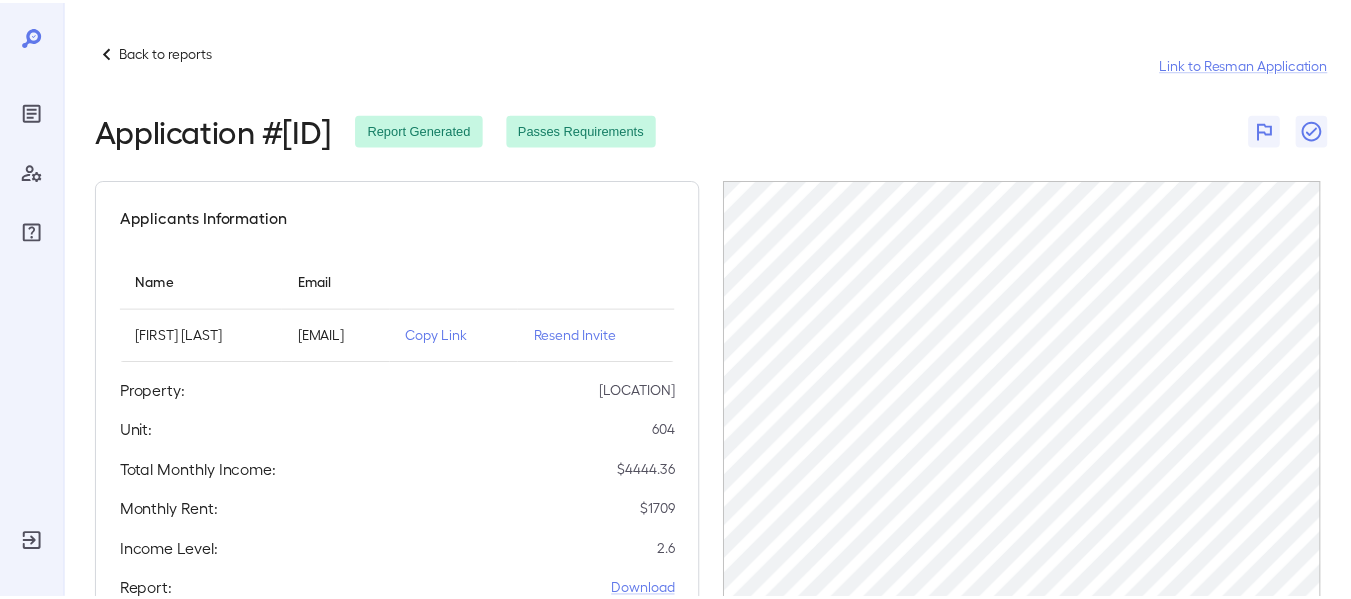 scroll, scrollTop: 0, scrollLeft: 0, axis: both 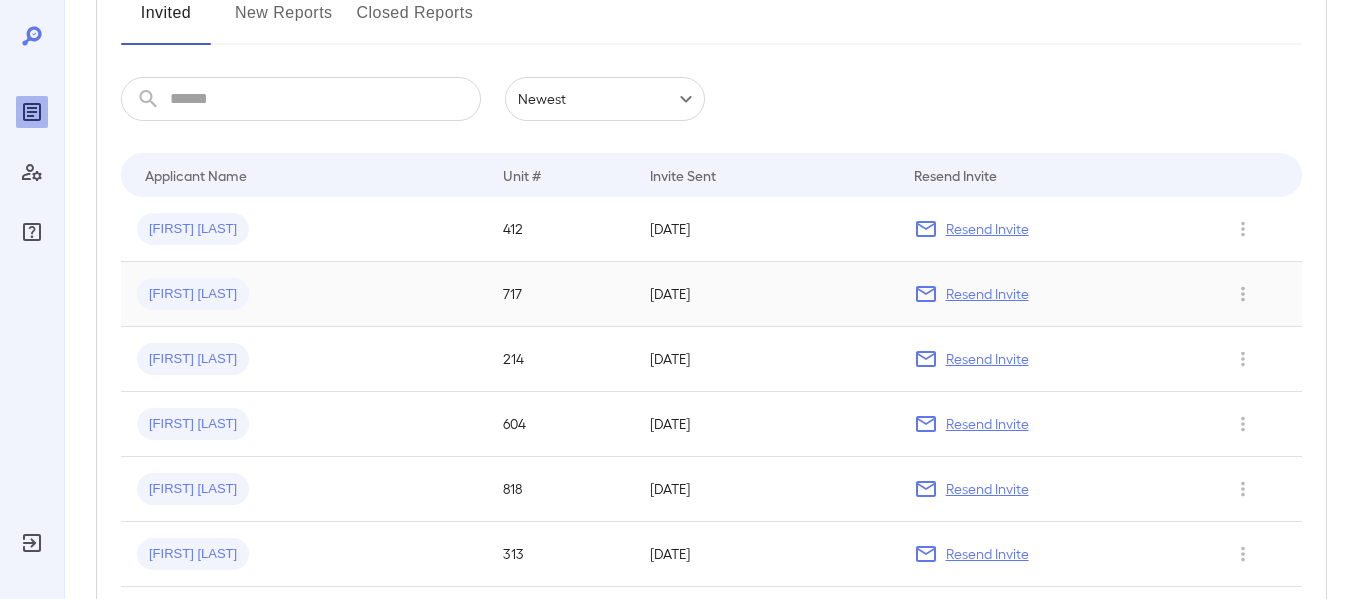 click on "Rebecca A..." at bounding box center [193, 294] 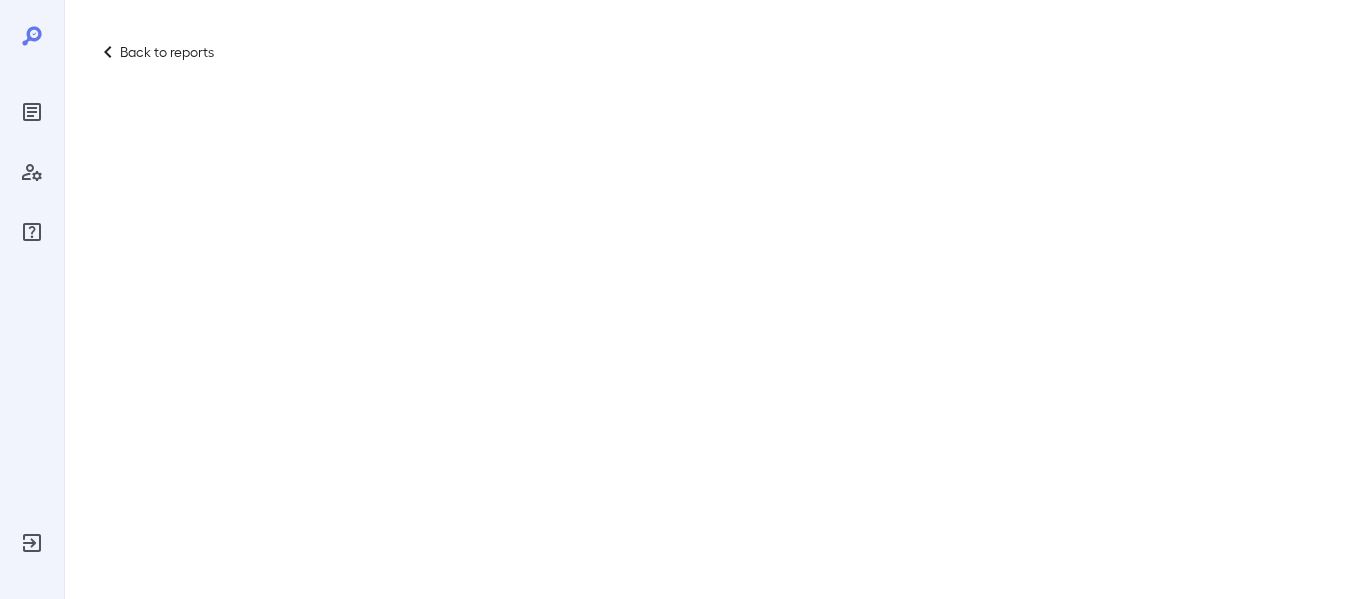 scroll, scrollTop: 0, scrollLeft: 0, axis: both 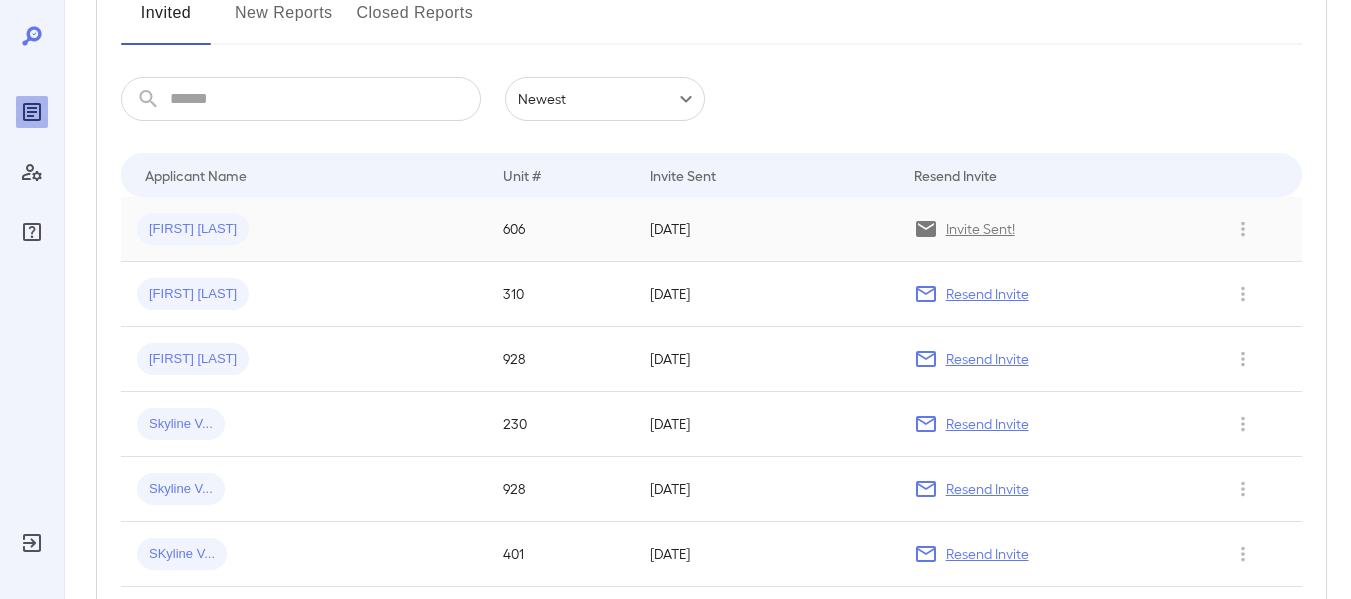 click on "Ana V..." at bounding box center (193, 229) 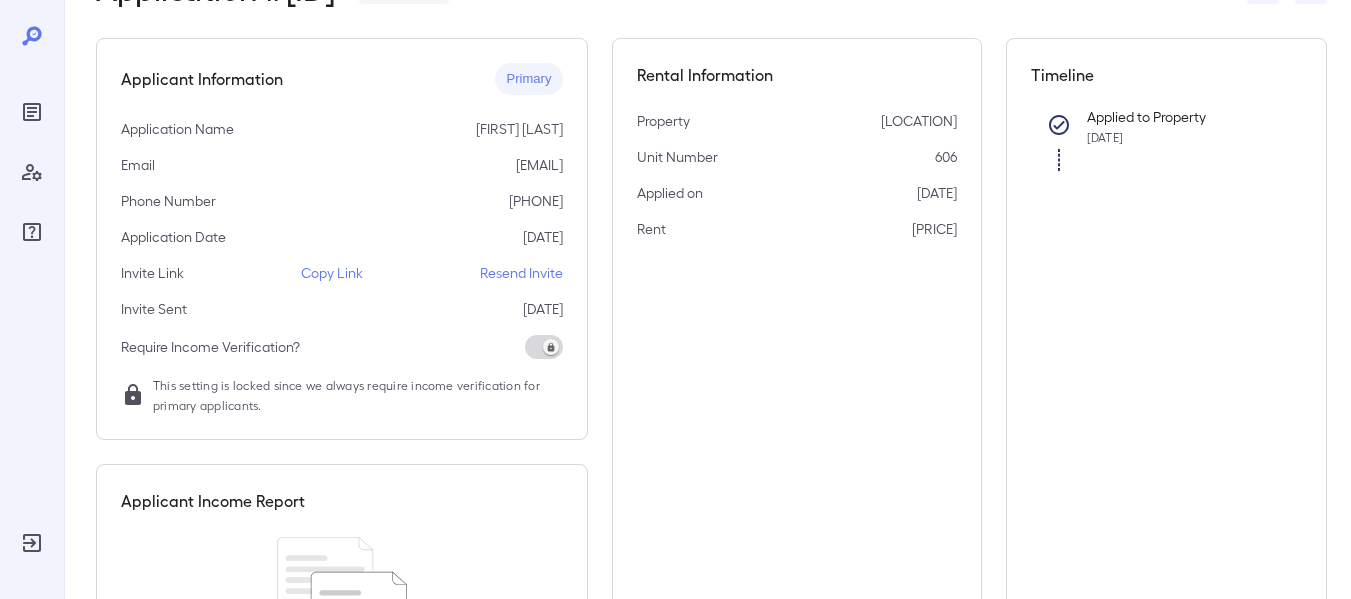 scroll, scrollTop: 0, scrollLeft: 0, axis: both 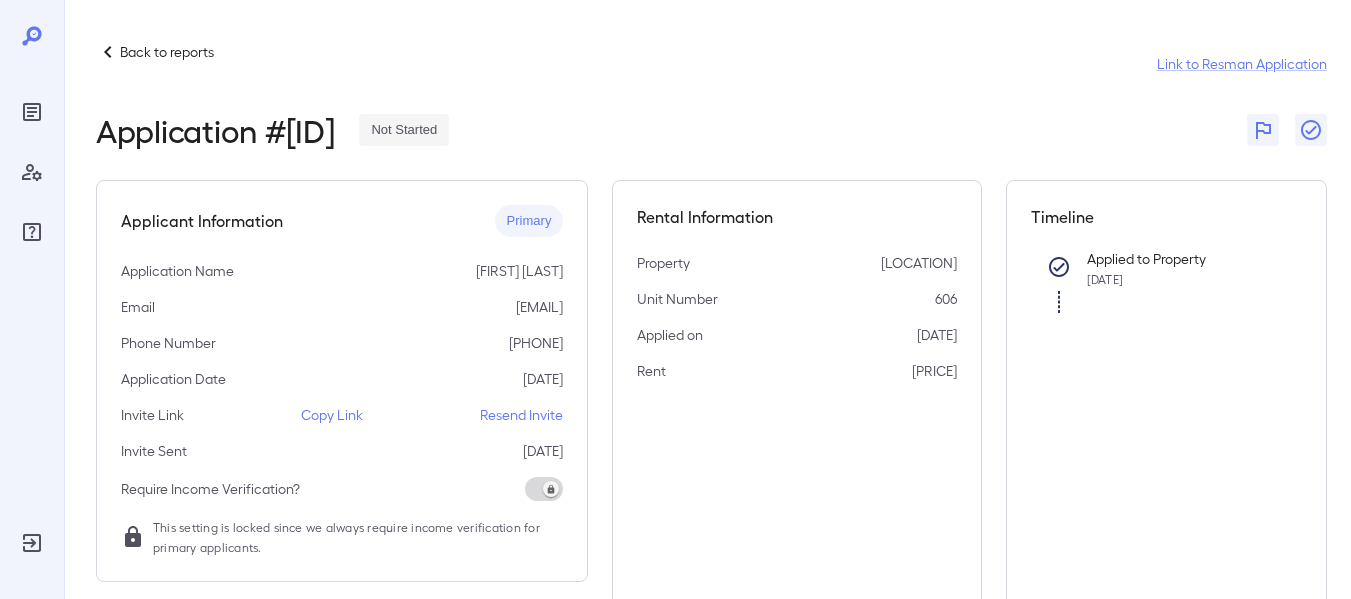 click on "Copy Link" at bounding box center (332, 415) 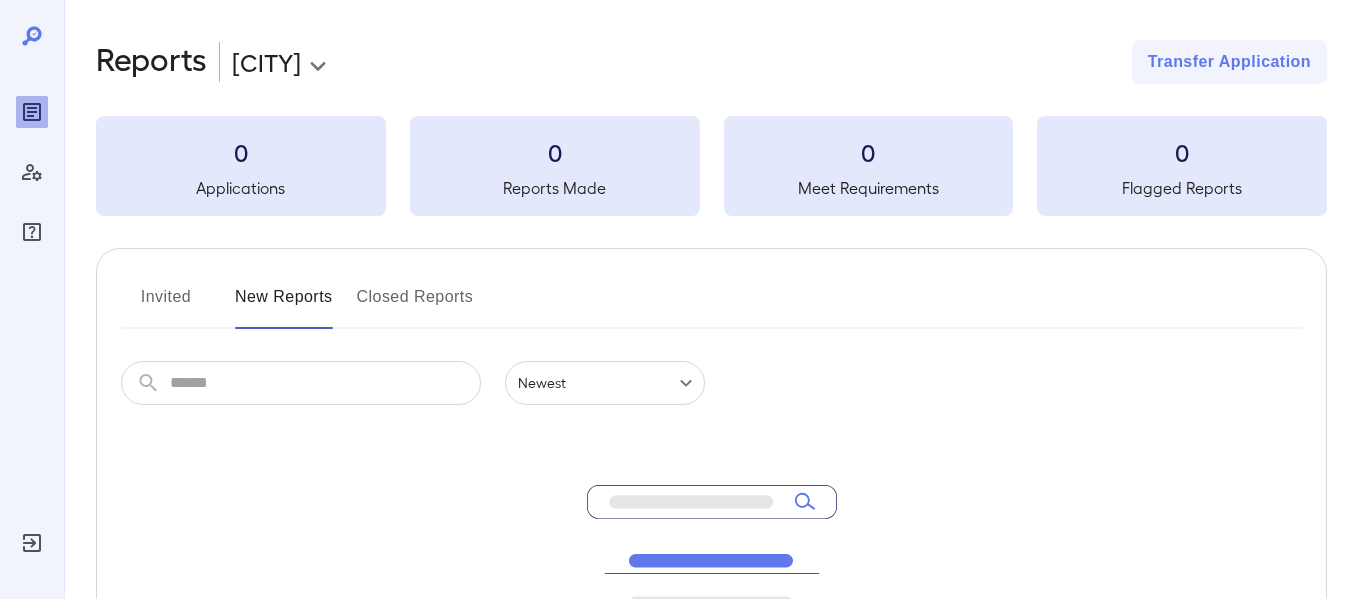 scroll, scrollTop: 0, scrollLeft: 0, axis: both 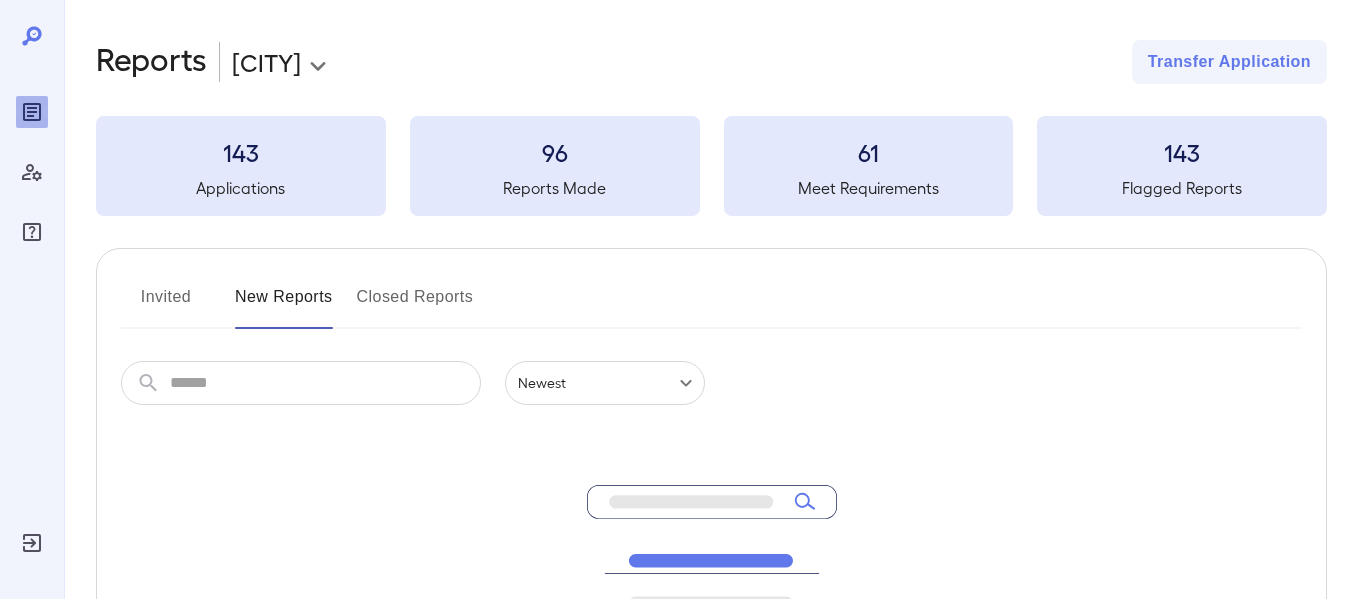 click on "Invited" at bounding box center (166, 305) 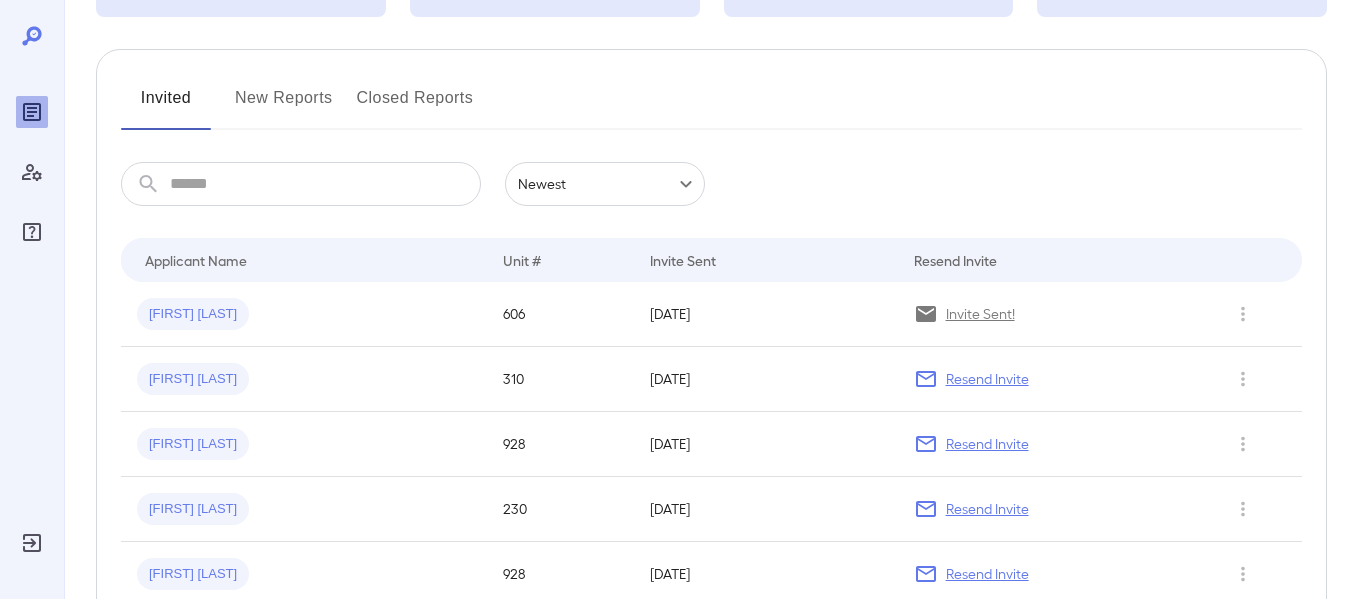 scroll, scrollTop: 200, scrollLeft: 0, axis: vertical 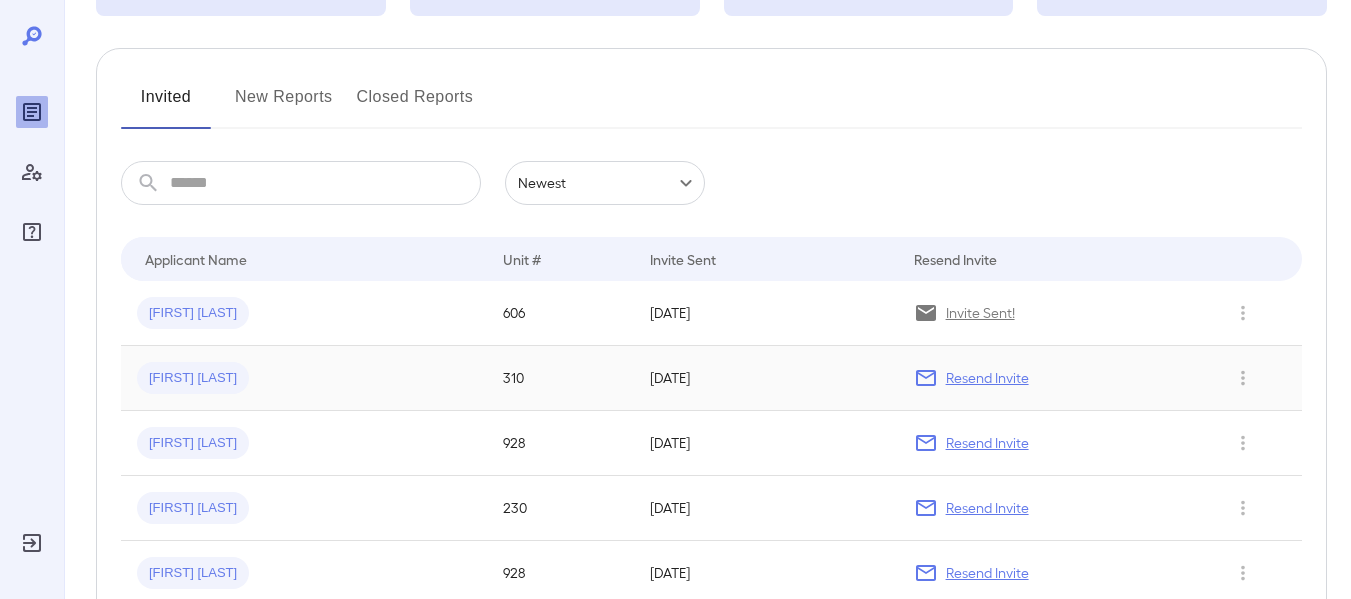 click on "Enrique A..." at bounding box center (193, 378) 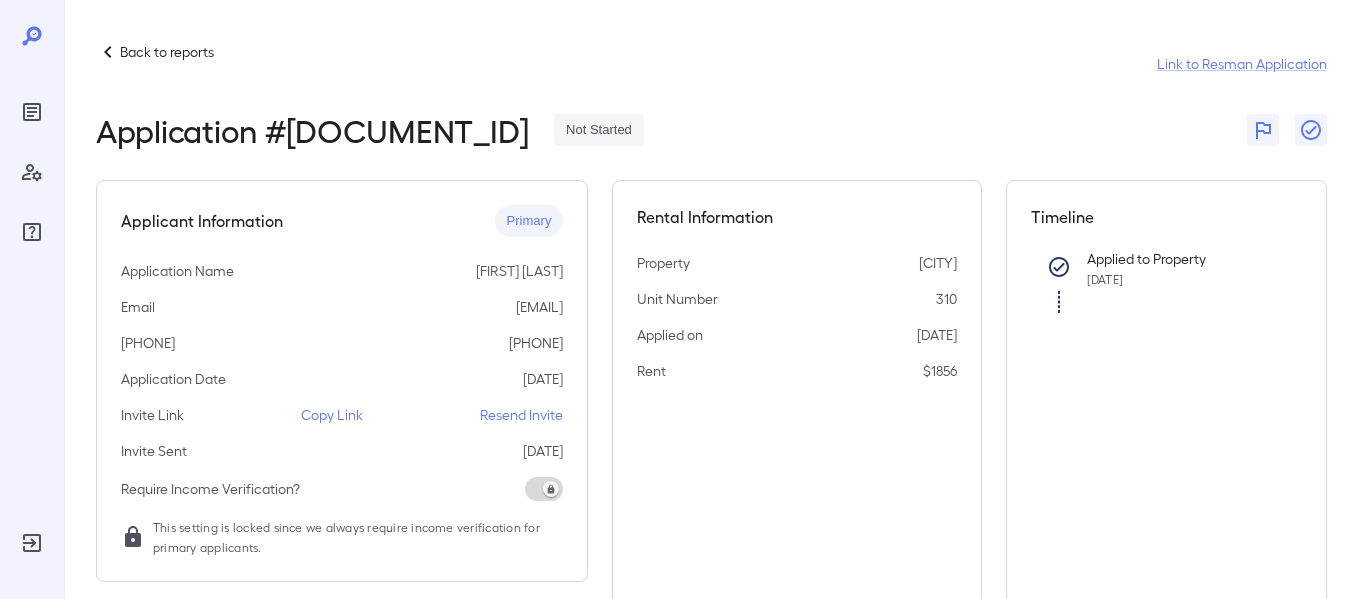 scroll, scrollTop: 300, scrollLeft: 0, axis: vertical 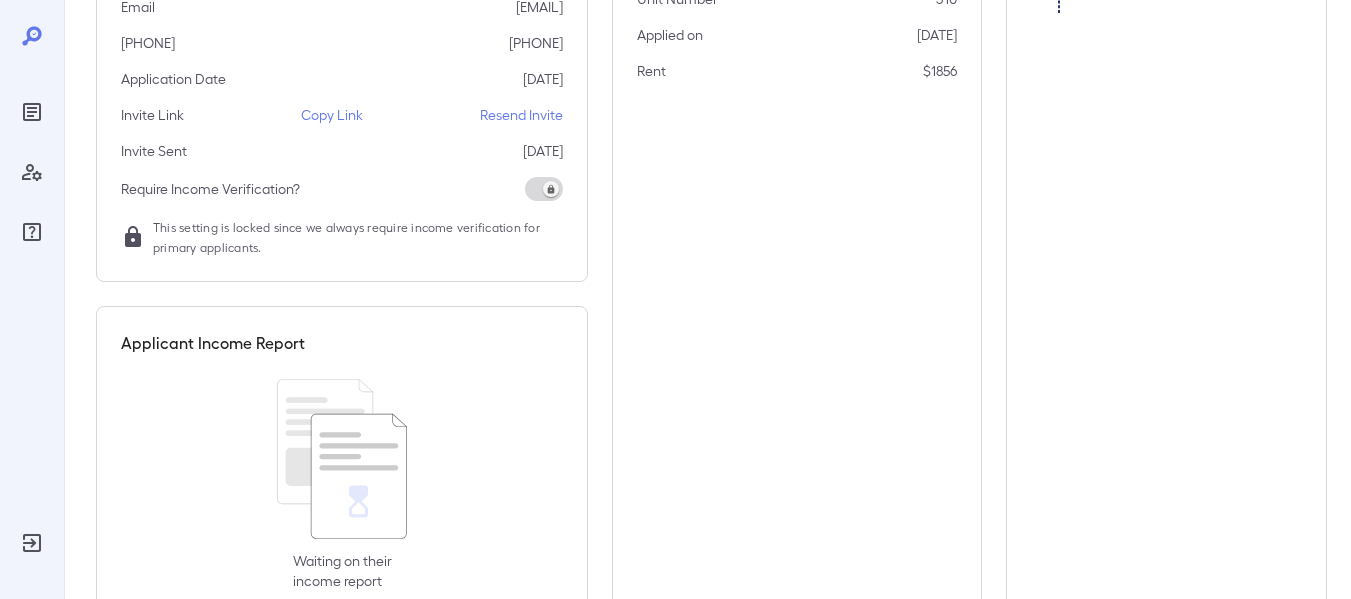 click on "Copy Link" at bounding box center [332, 115] 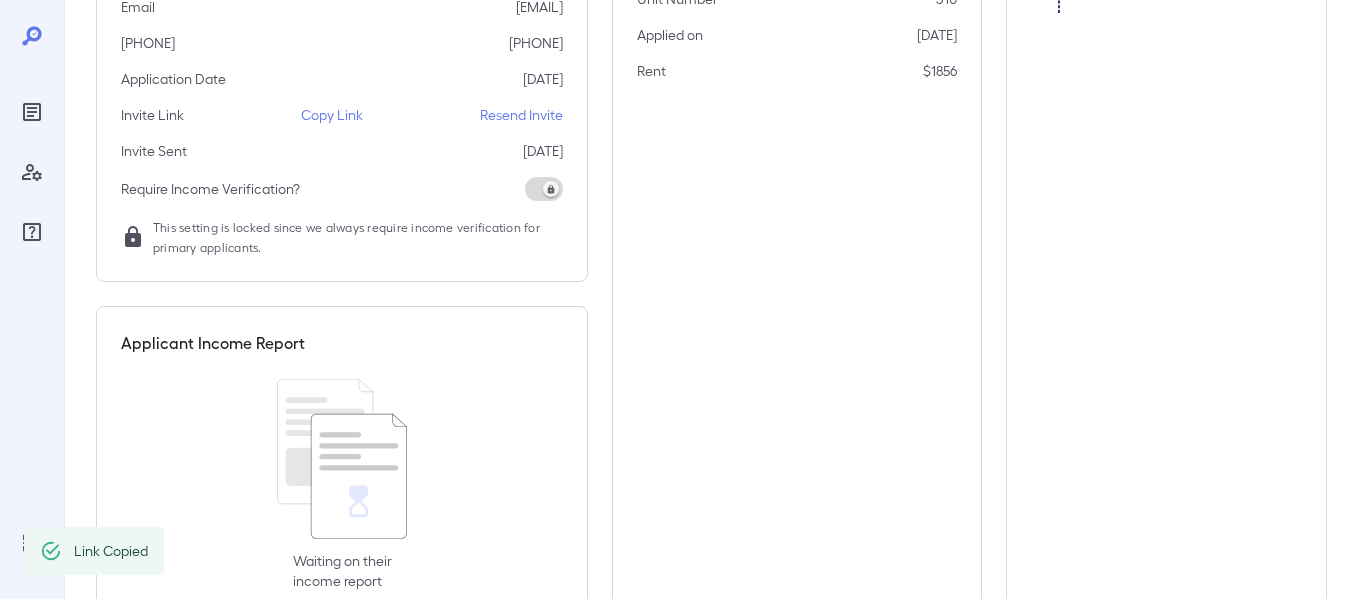 click on "Copy Link" at bounding box center (332, 115) 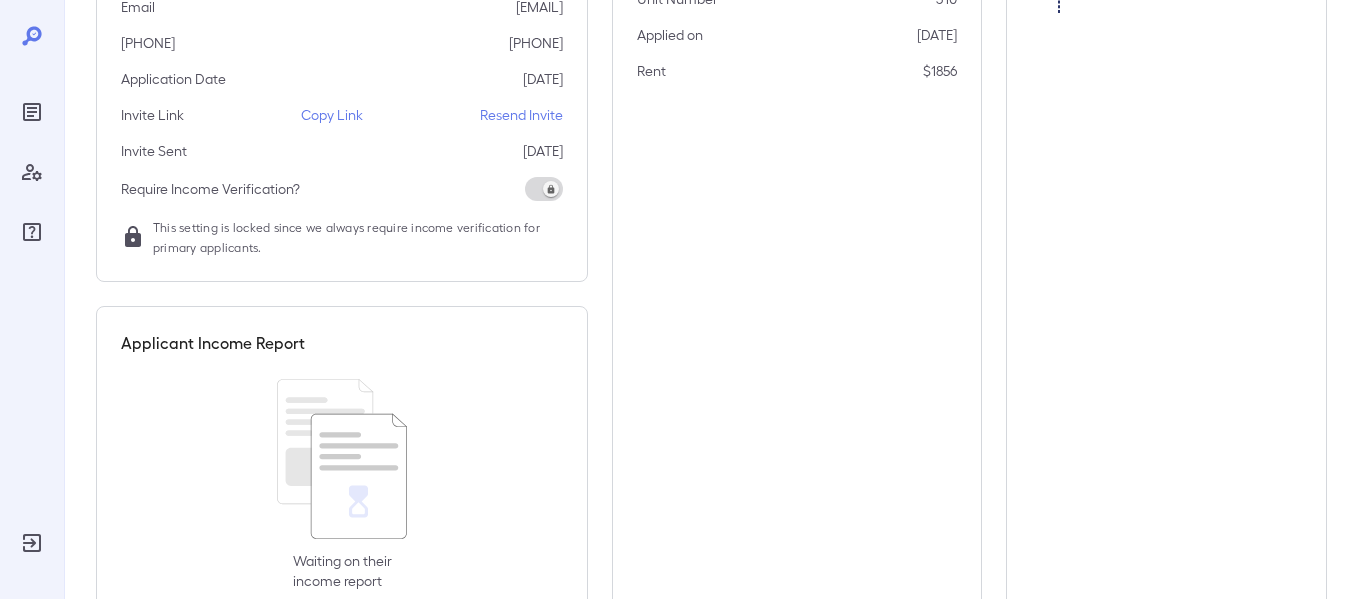 click on "Copy Link" at bounding box center (332, 115) 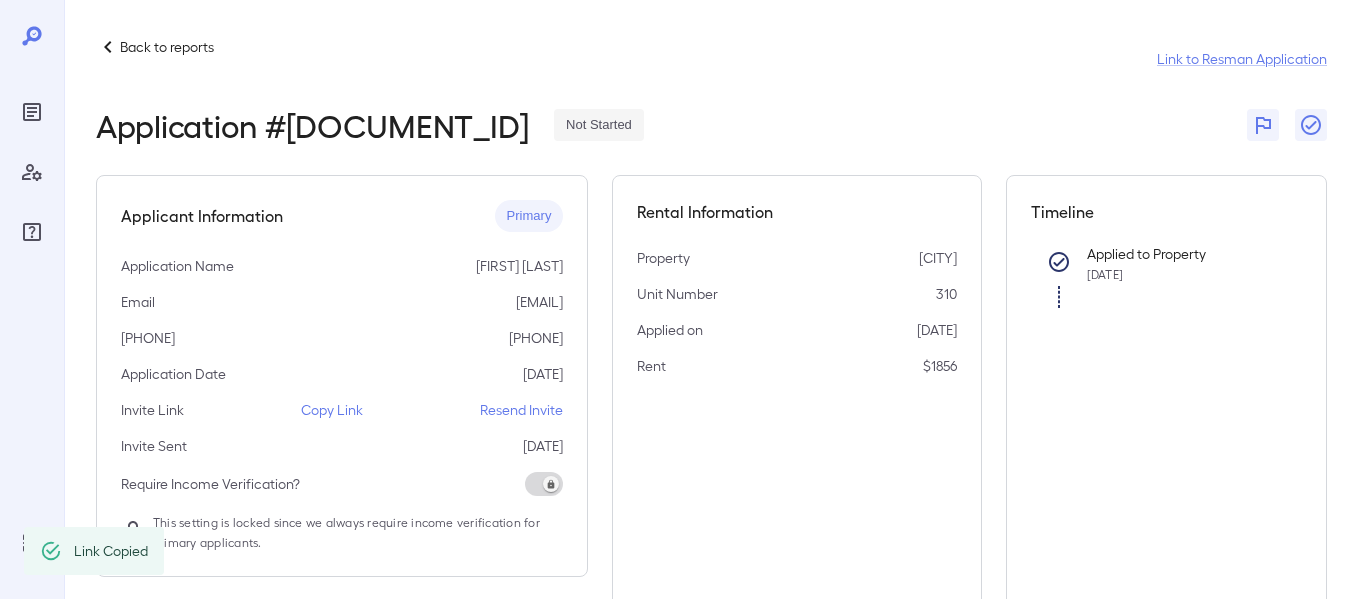 scroll, scrollTop: 0, scrollLeft: 0, axis: both 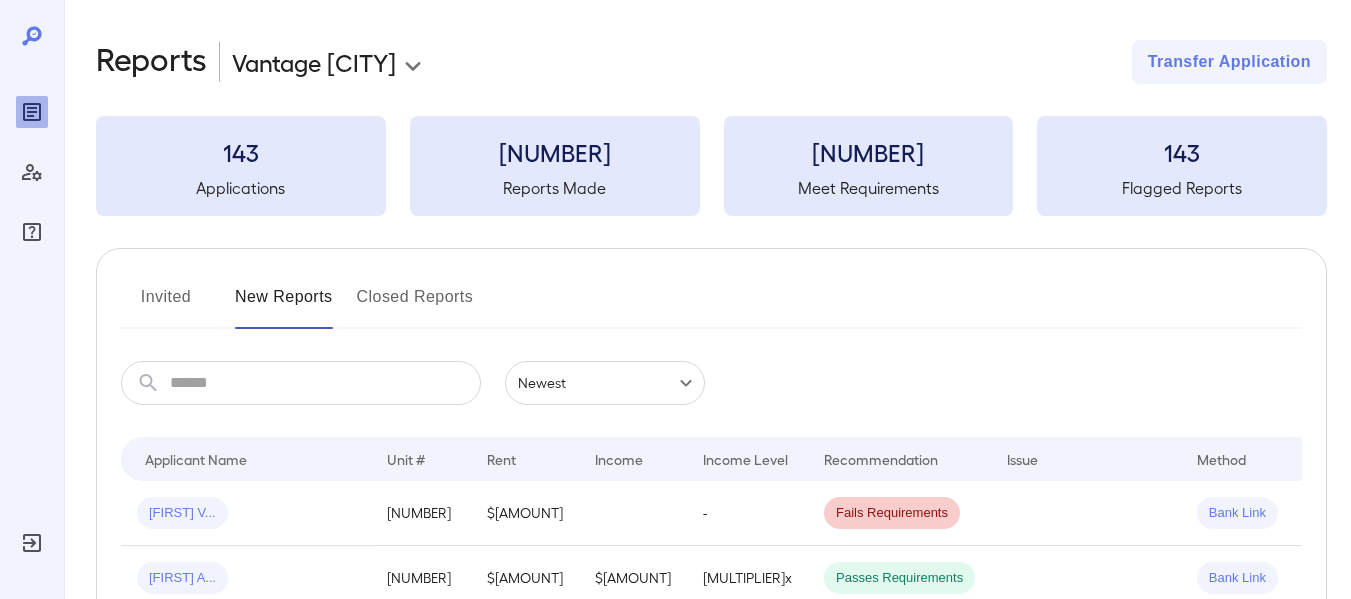 click on "Invited" at bounding box center [166, 305] 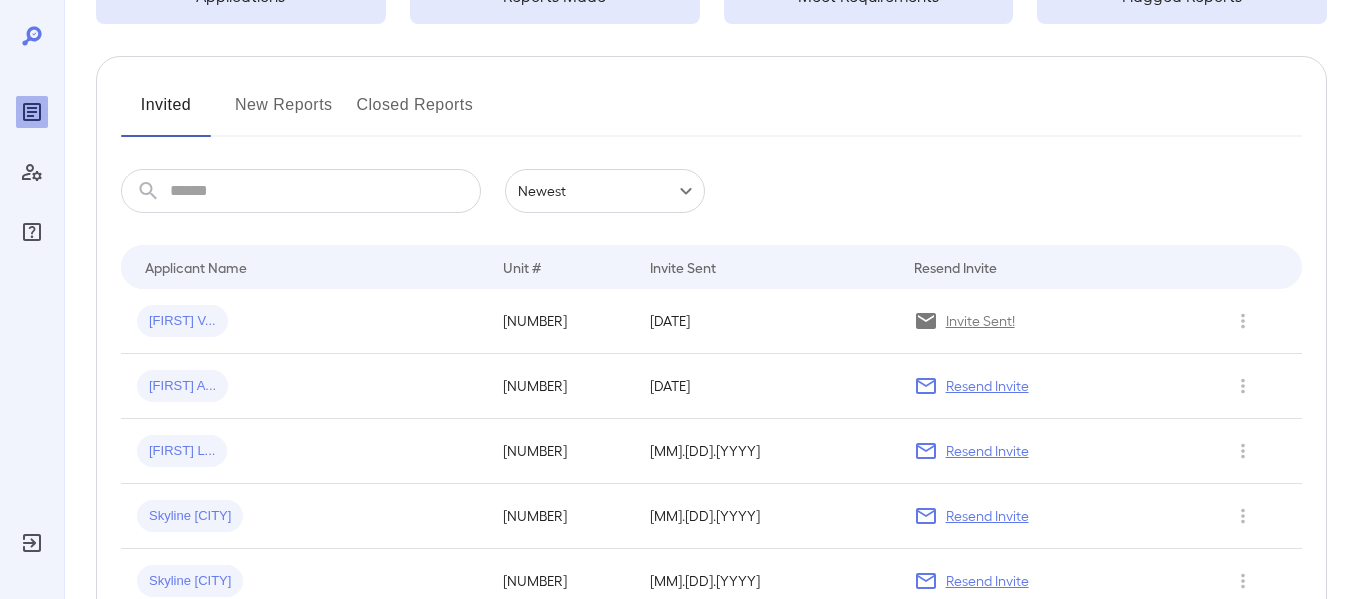 scroll, scrollTop: 200, scrollLeft: 0, axis: vertical 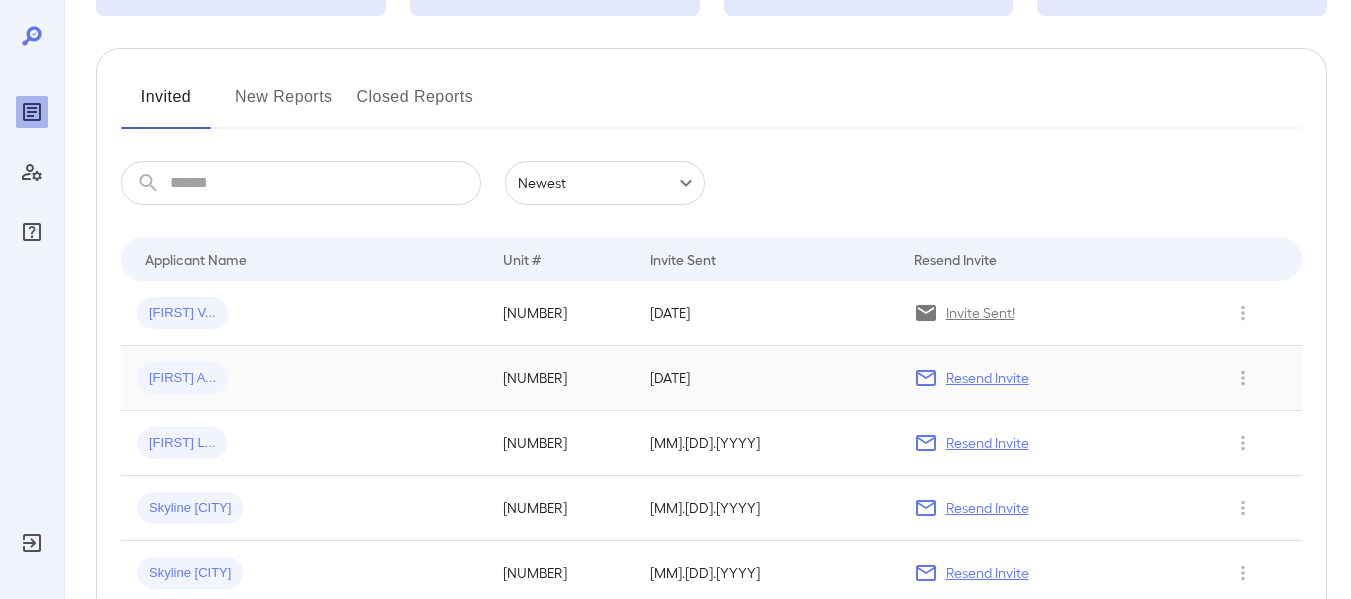 click on "[FIRST] [LAST]" at bounding box center (182, 378) 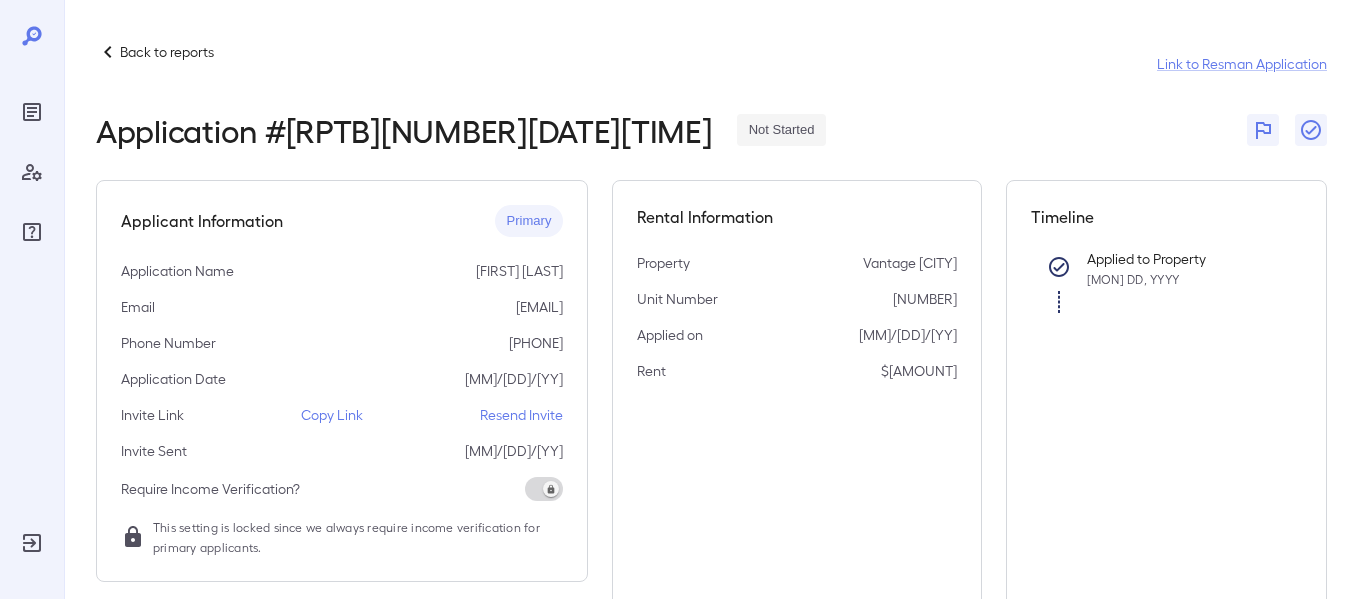 click on "Copy Link" at bounding box center (332, 415) 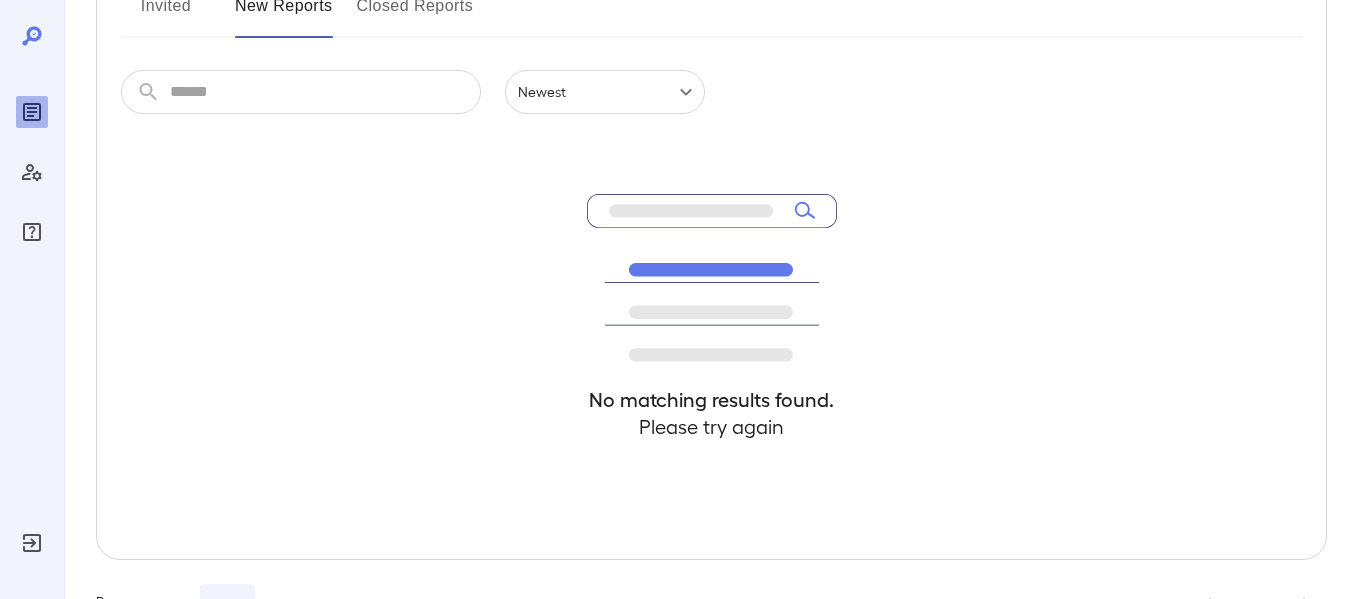 scroll, scrollTop: 256, scrollLeft: 0, axis: vertical 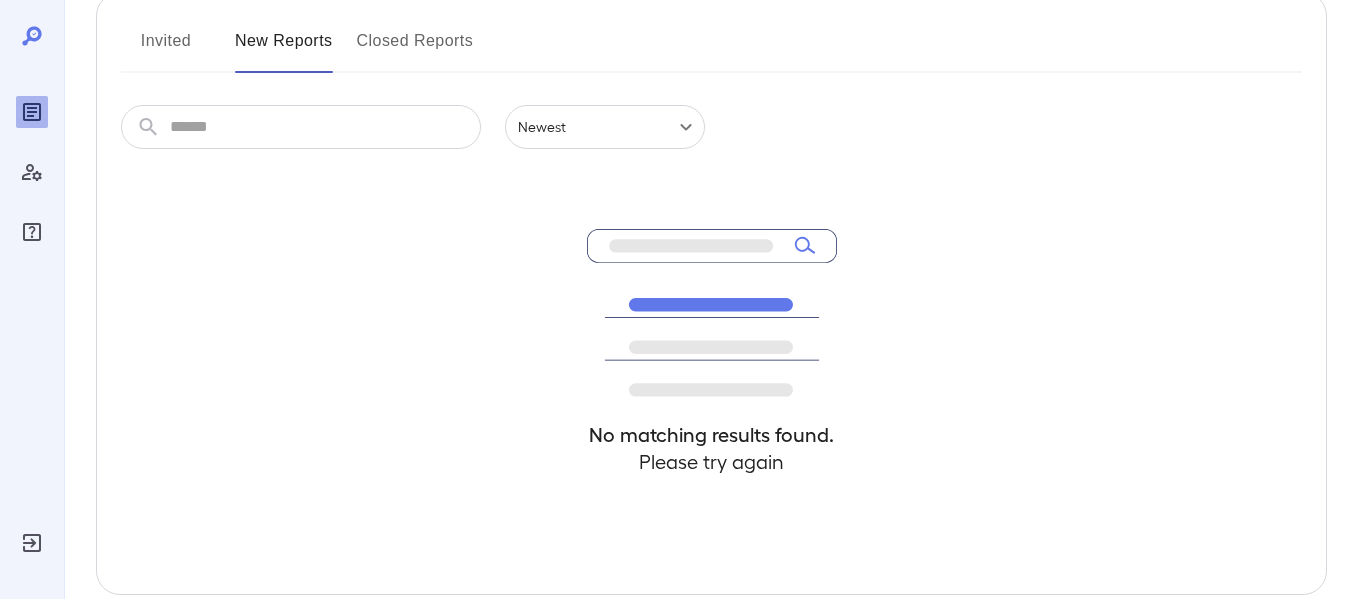 click on "Invited" at bounding box center (166, 49) 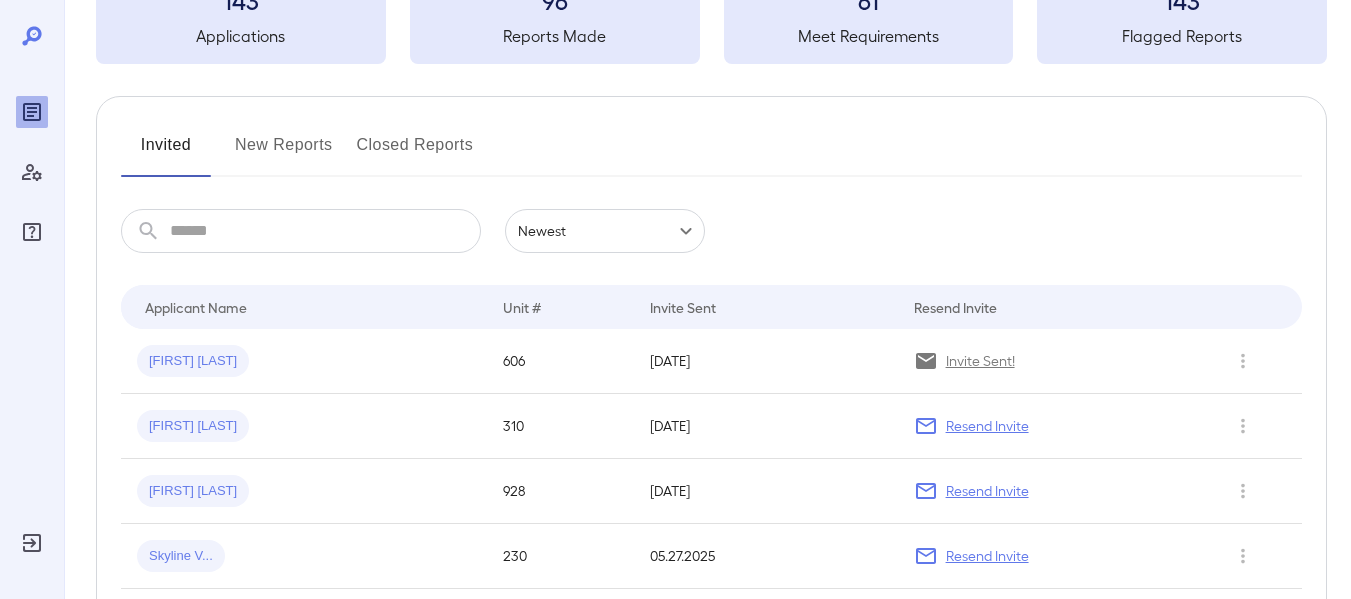 scroll, scrollTop: 400, scrollLeft: 0, axis: vertical 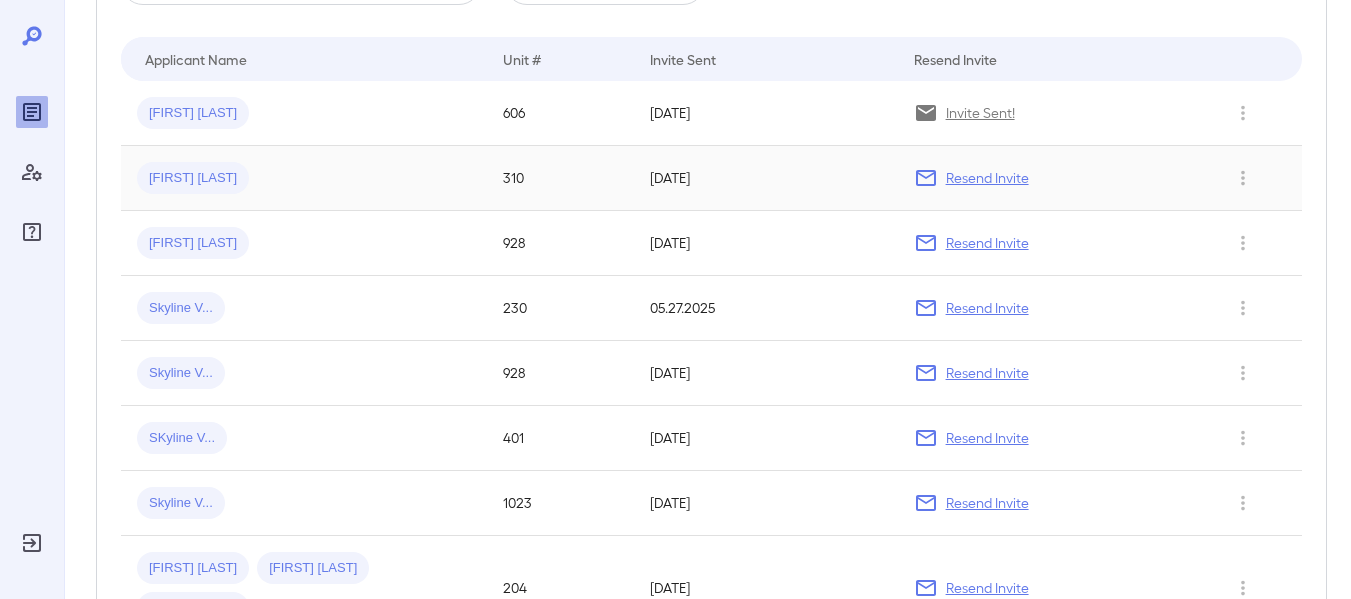 click on "[FIRST] [LAST]" at bounding box center [193, 178] 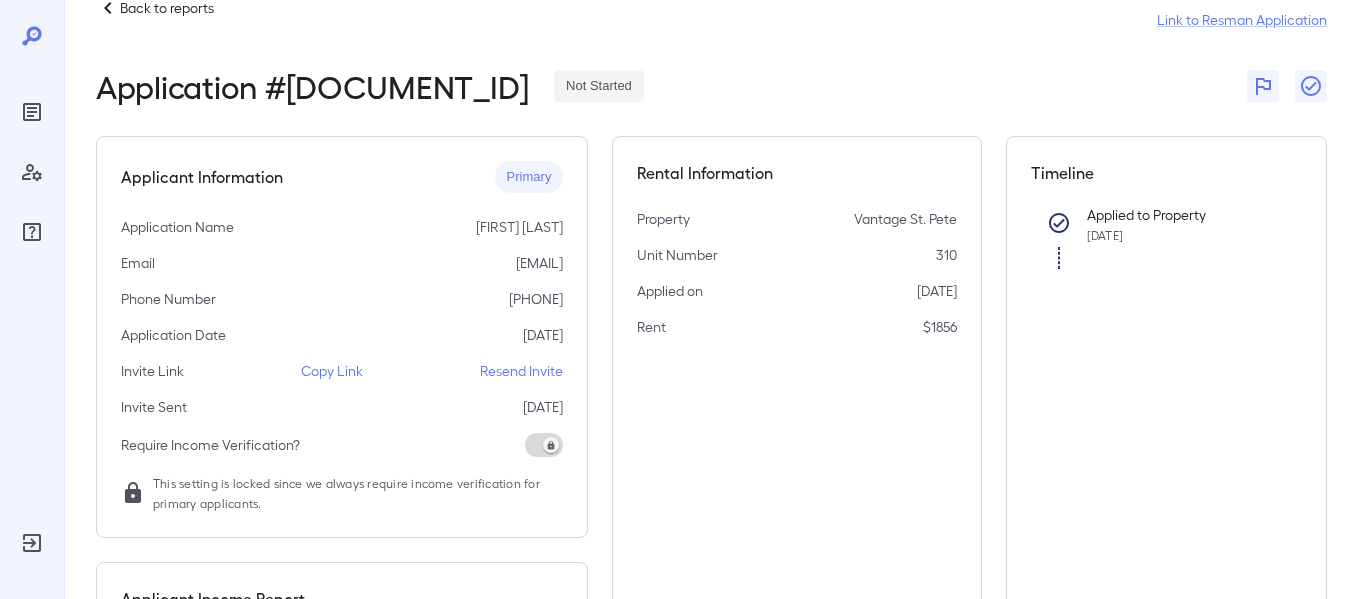scroll, scrollTop: 0, scrollLeft: 0, axis: both 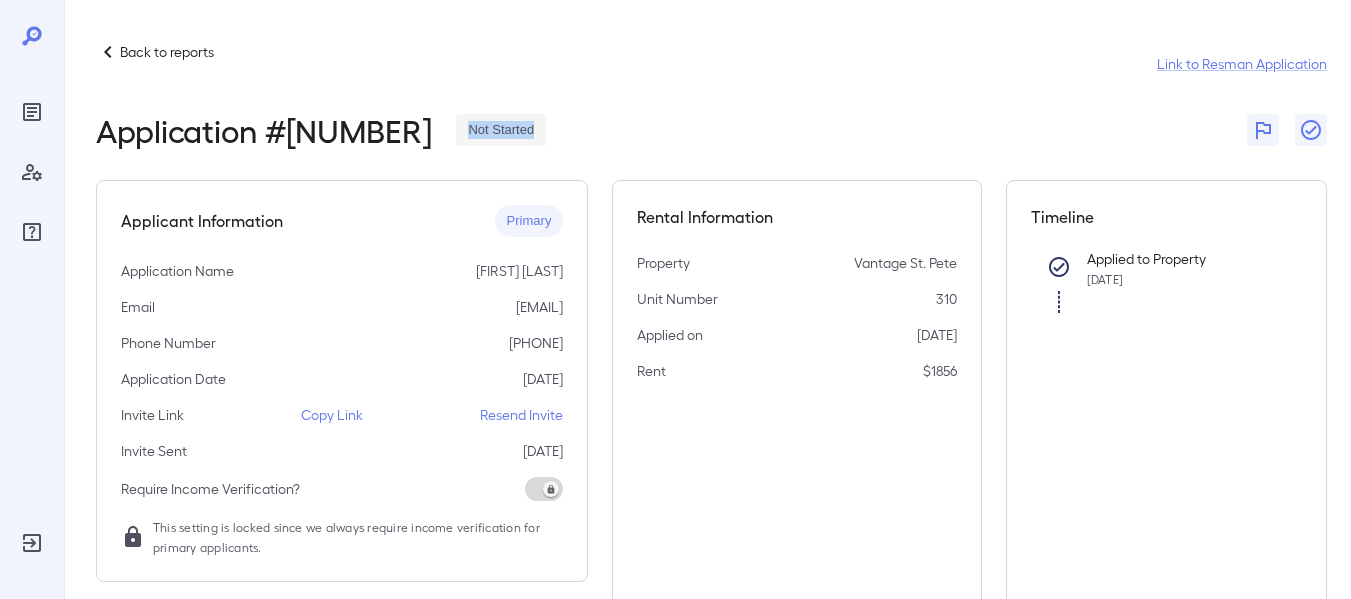 drag, startPoint x: 749, startPoint y: 129, endPoint x: 616, endPoint y: 115, distance: 133.73482 